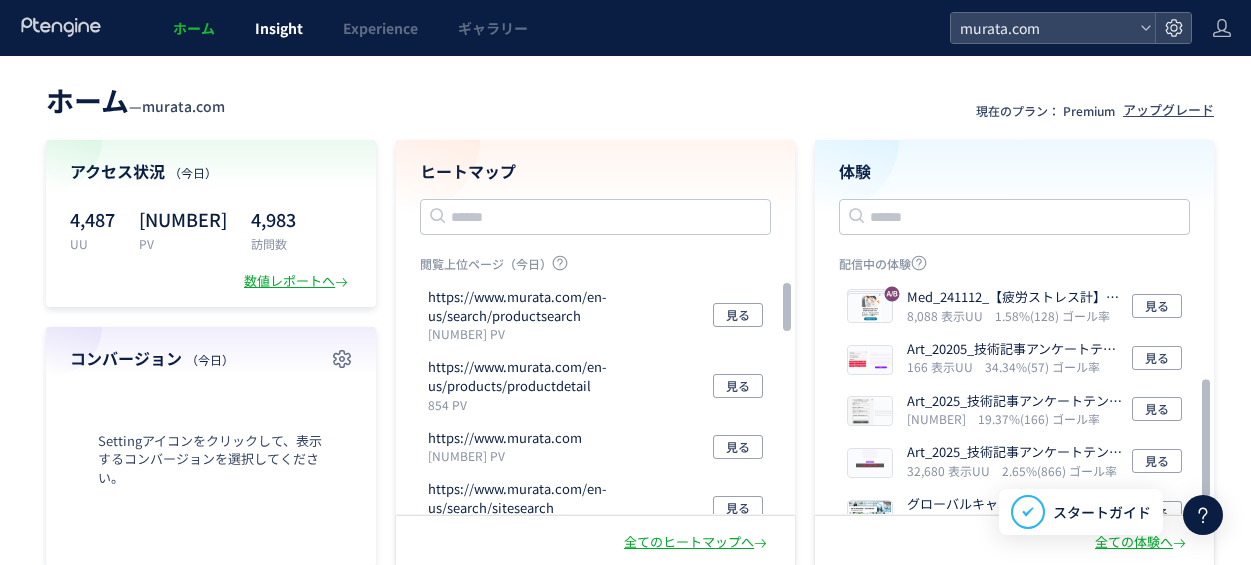 scroll, scrollTop: 0, scrollLeft: 0, axis: both 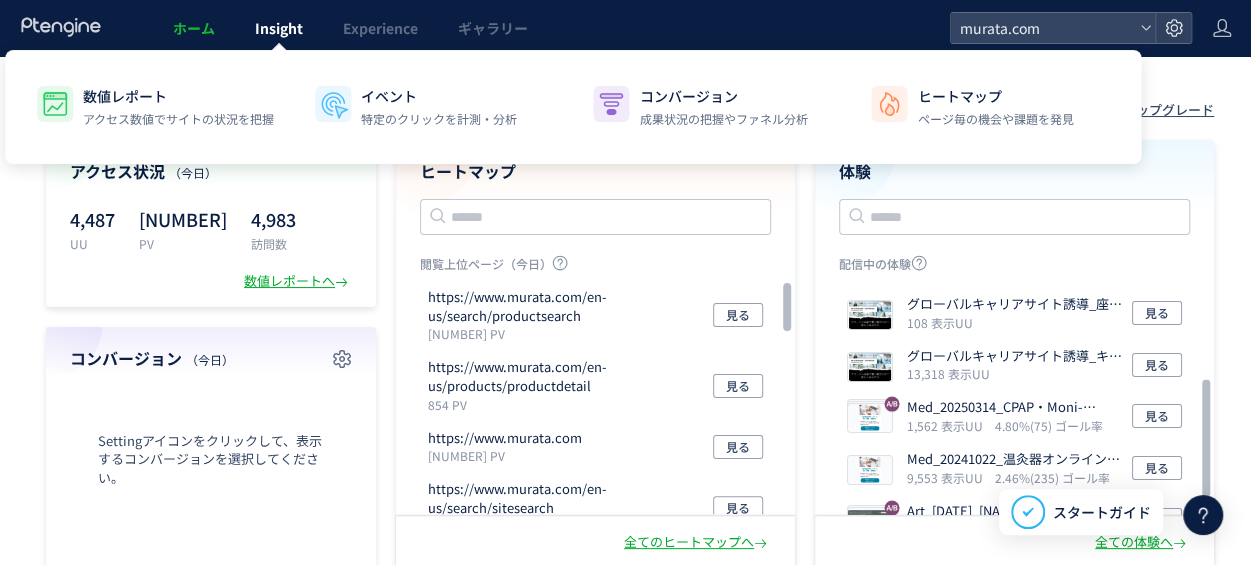 click on "Insight" 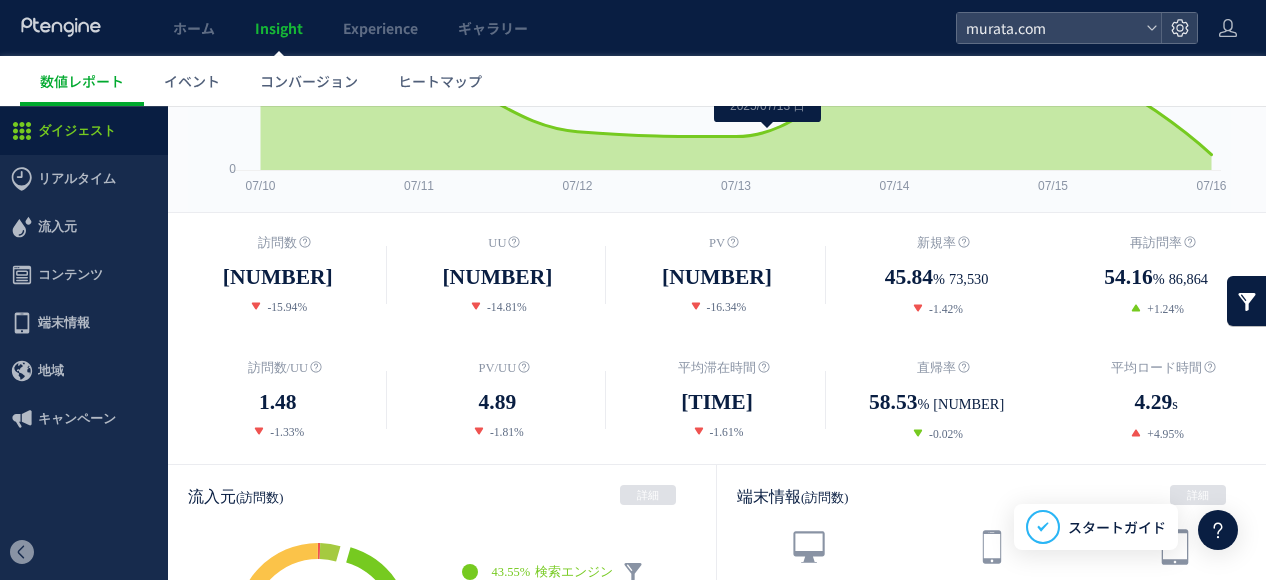 scroll, scrollTop: 0, scrollLeft: 0, axis: both 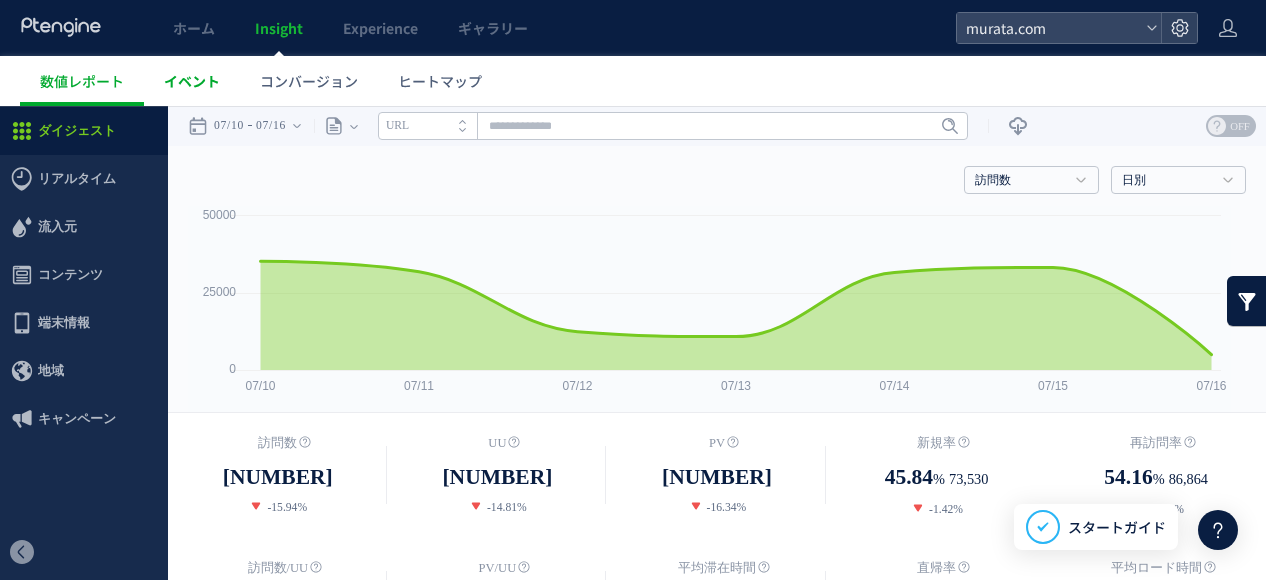 click on "イベント" at bounding box center [192, 81] 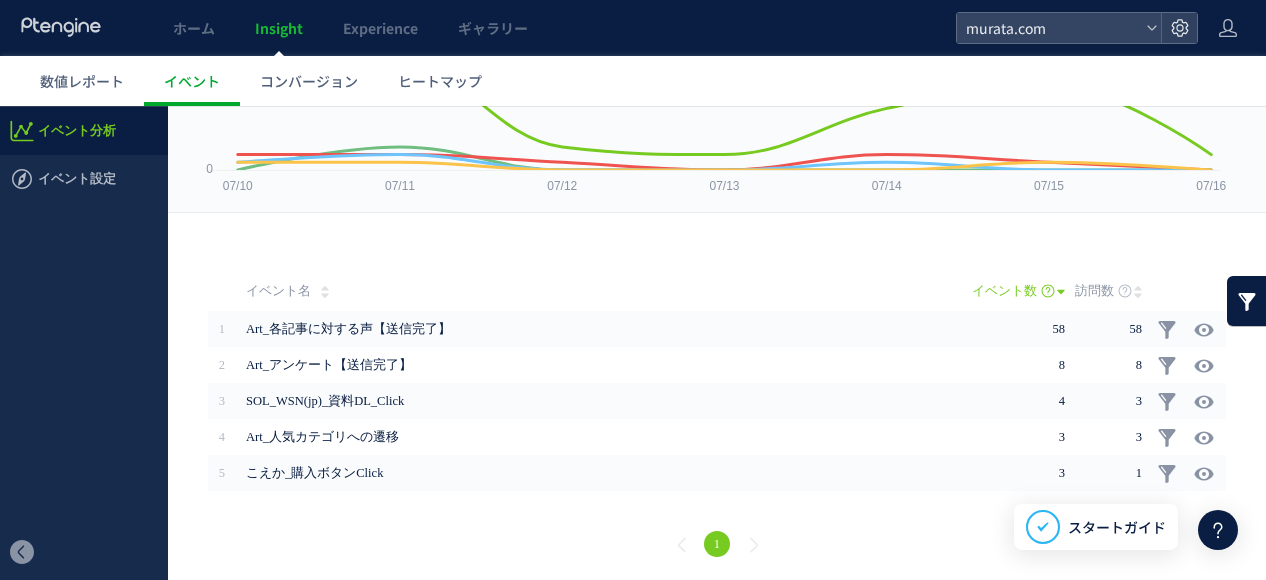scroll, scrollTop: 0, scrollLeft: 0, axis: both 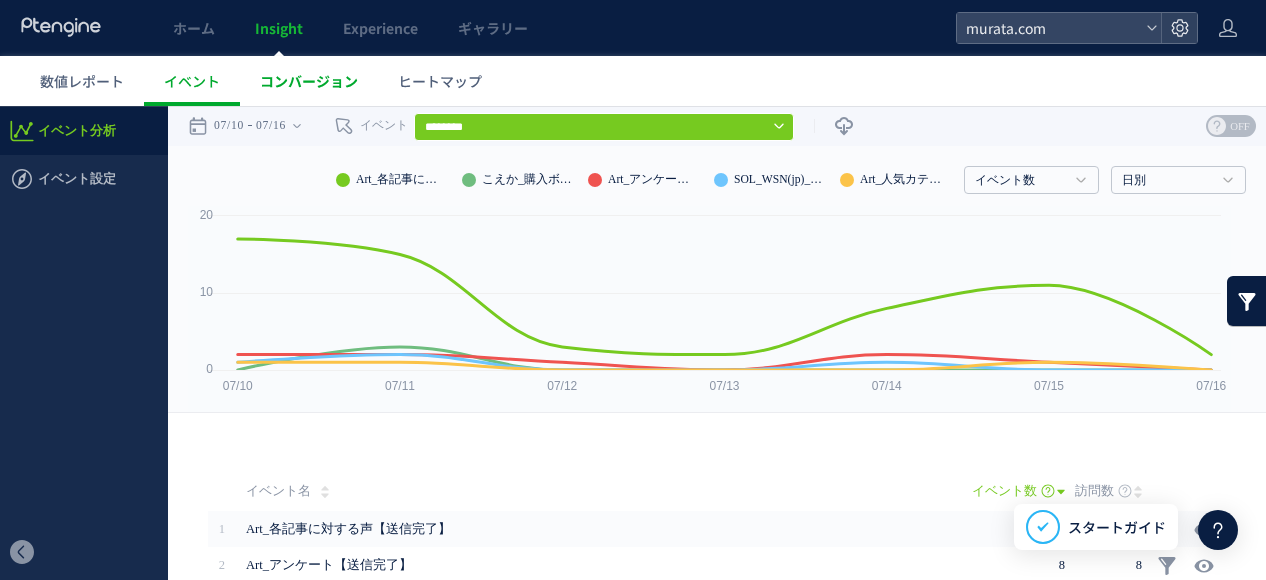 click on "コンバージョン" at bounding box center [309, 81] 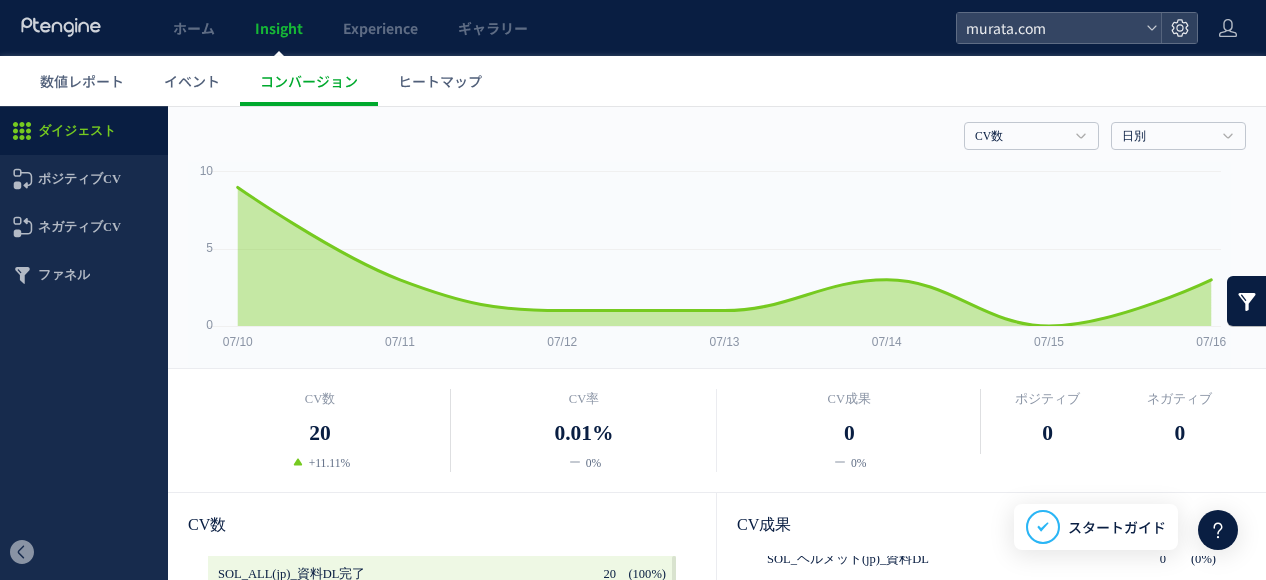 scroll, scrollTop: 0, scrollLeft: 0, axis: both 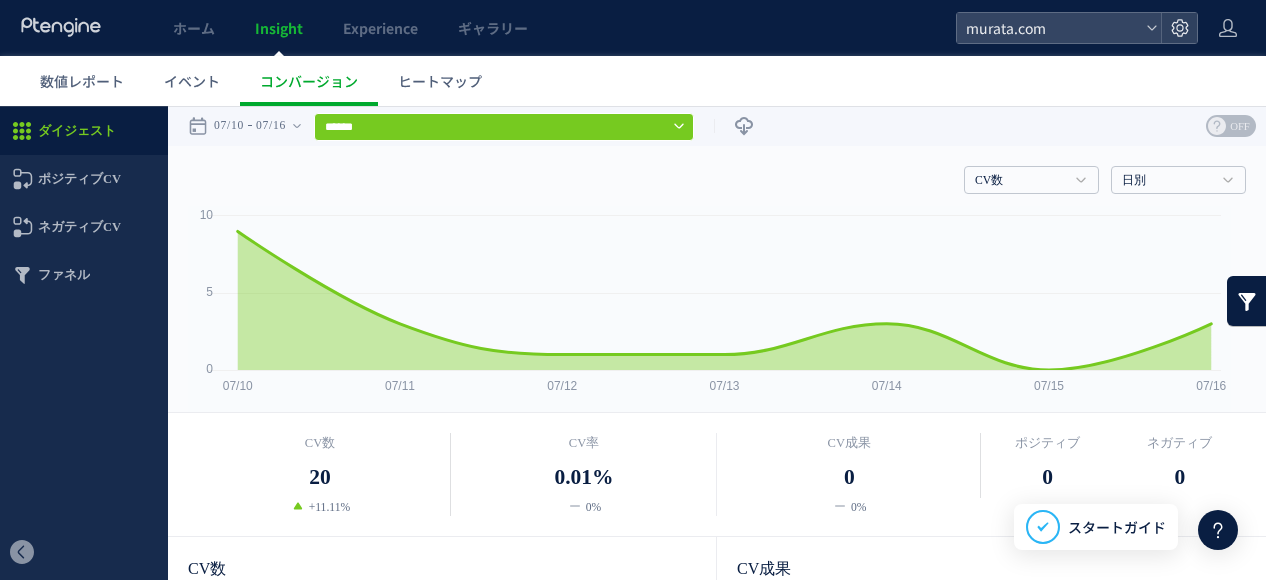 click on "数値レポート イベント コンバージョン ヒートマップ" at bounding box center (643, 81) 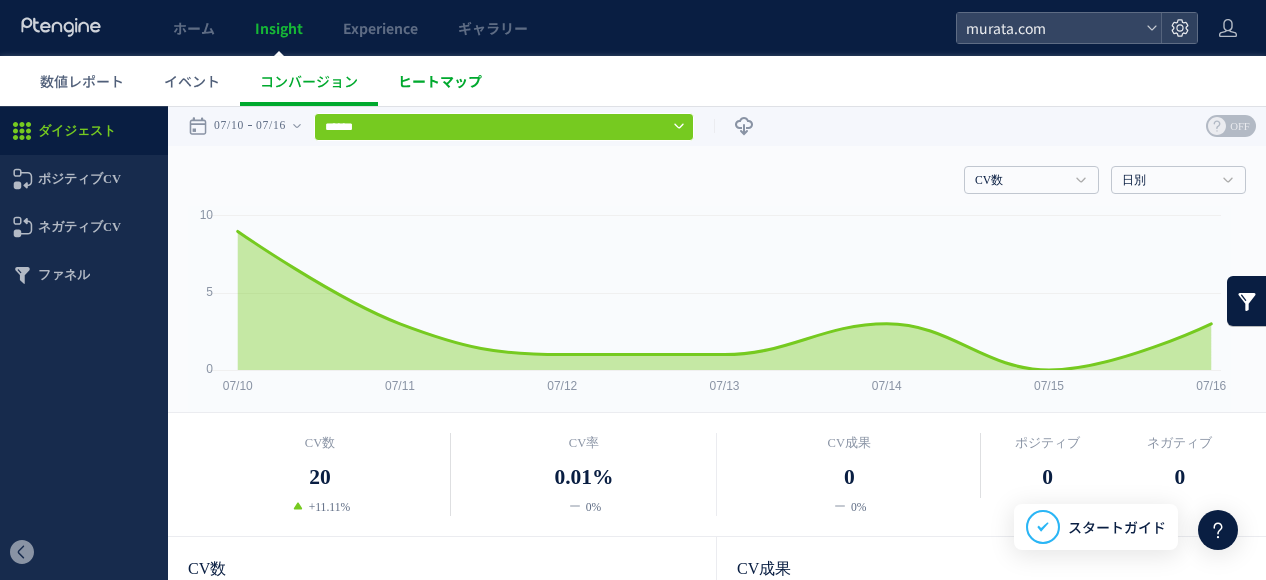 click on "ヒートマップ" at bounding box center (440, 81) 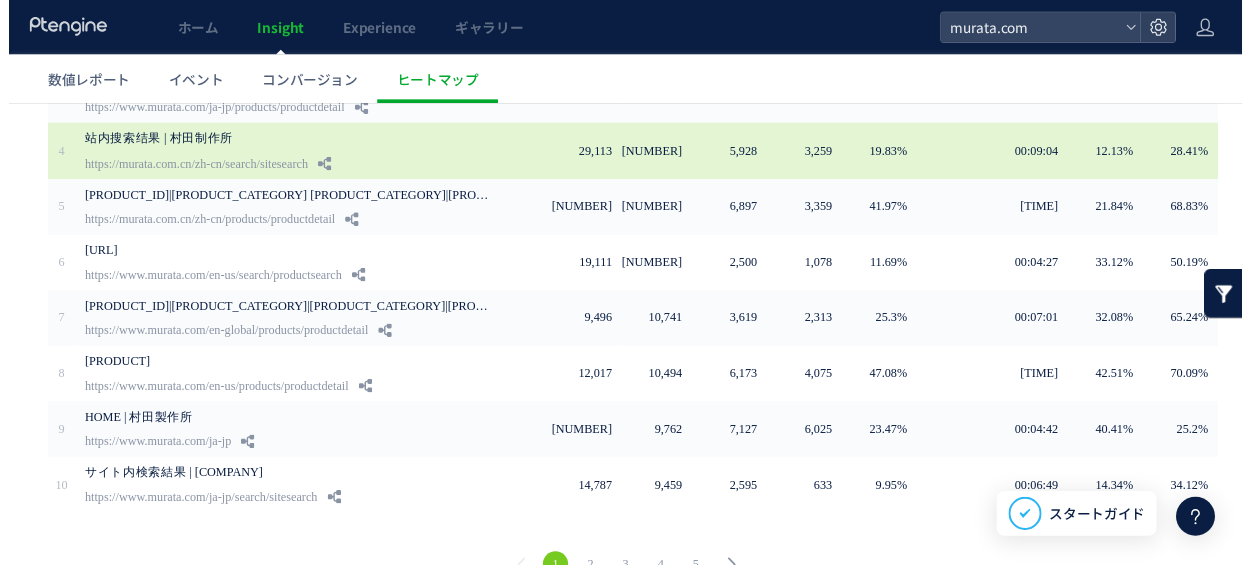 scroll, scrollTop: 0, scrollLeft: 0, axis: both 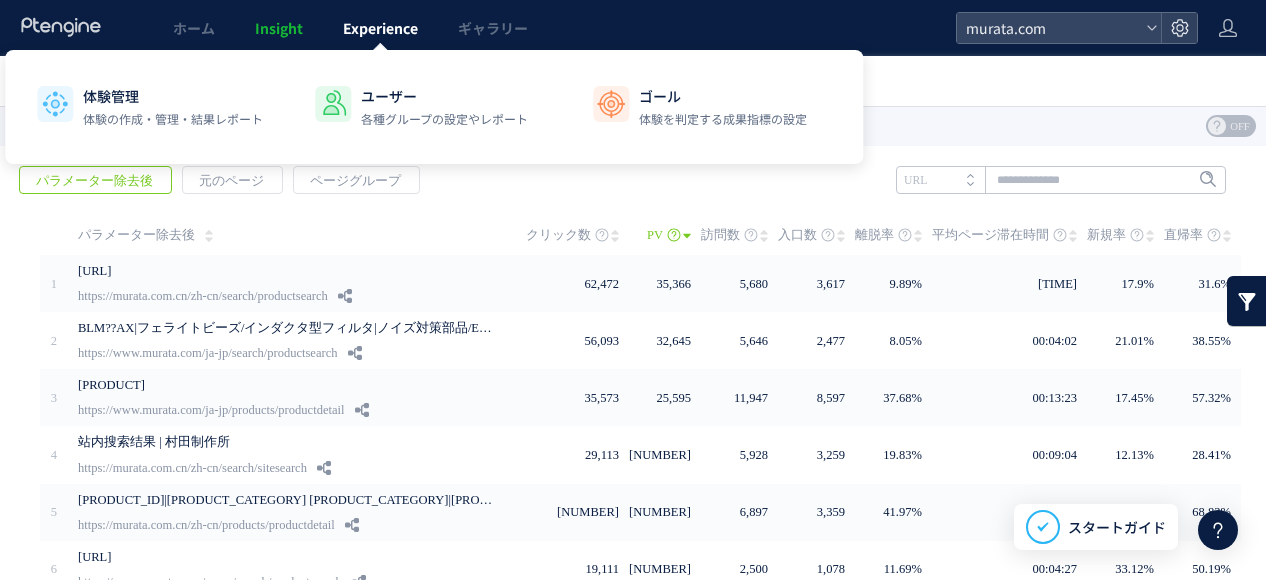 click on "Experience" 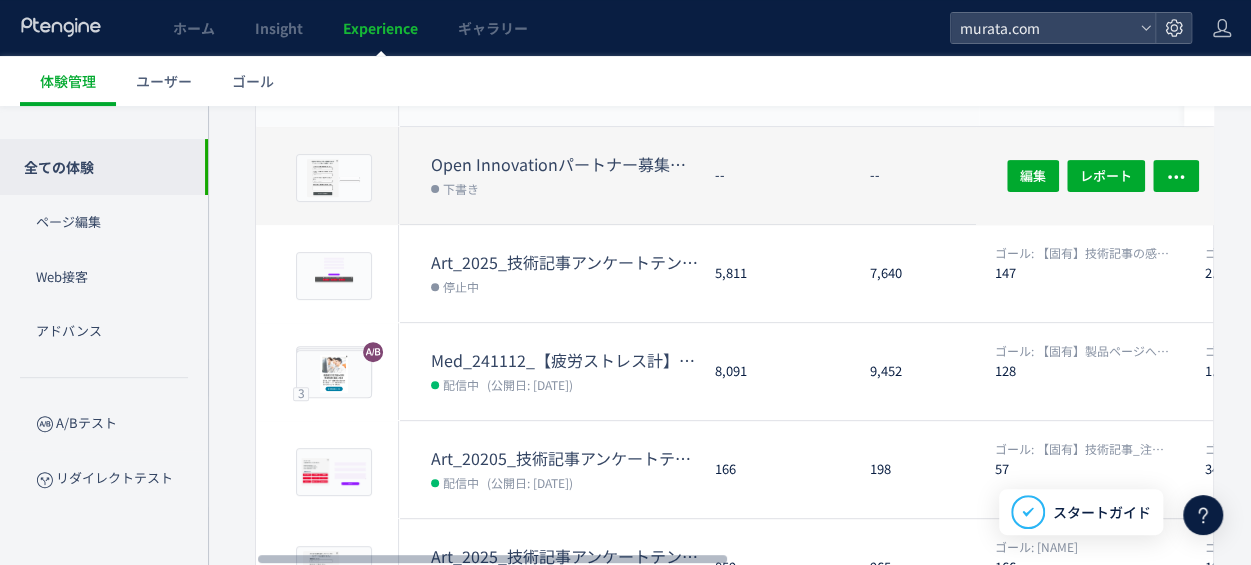 scroll, scrollTop: 0, scrollLeft: 0, axis: both 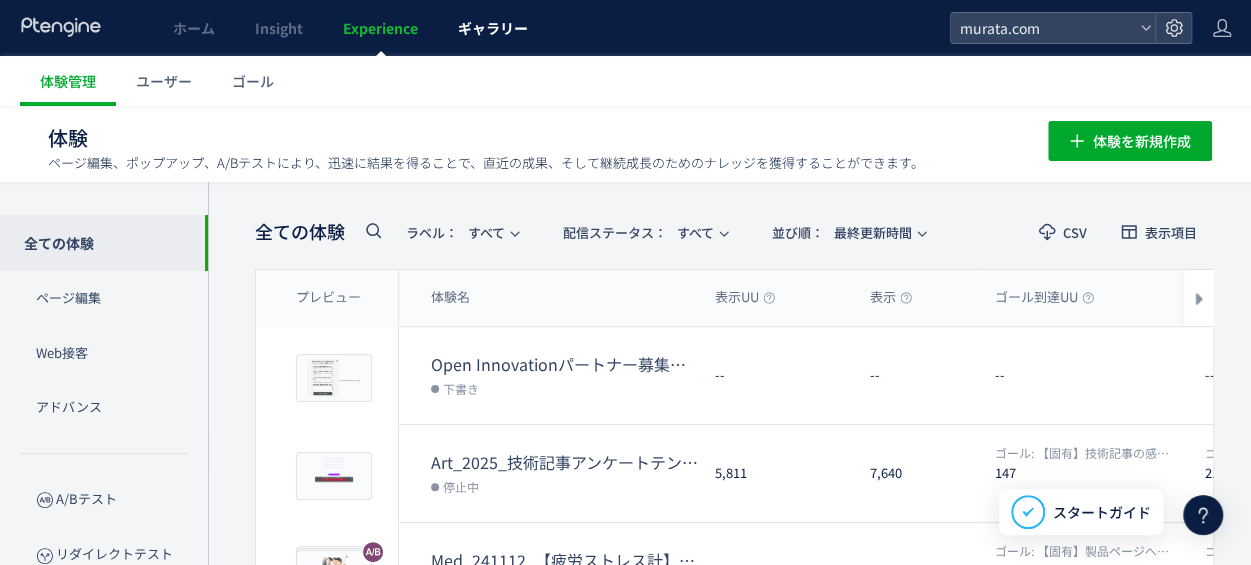click on "ギャラリー" at bounding box center [493, 28] 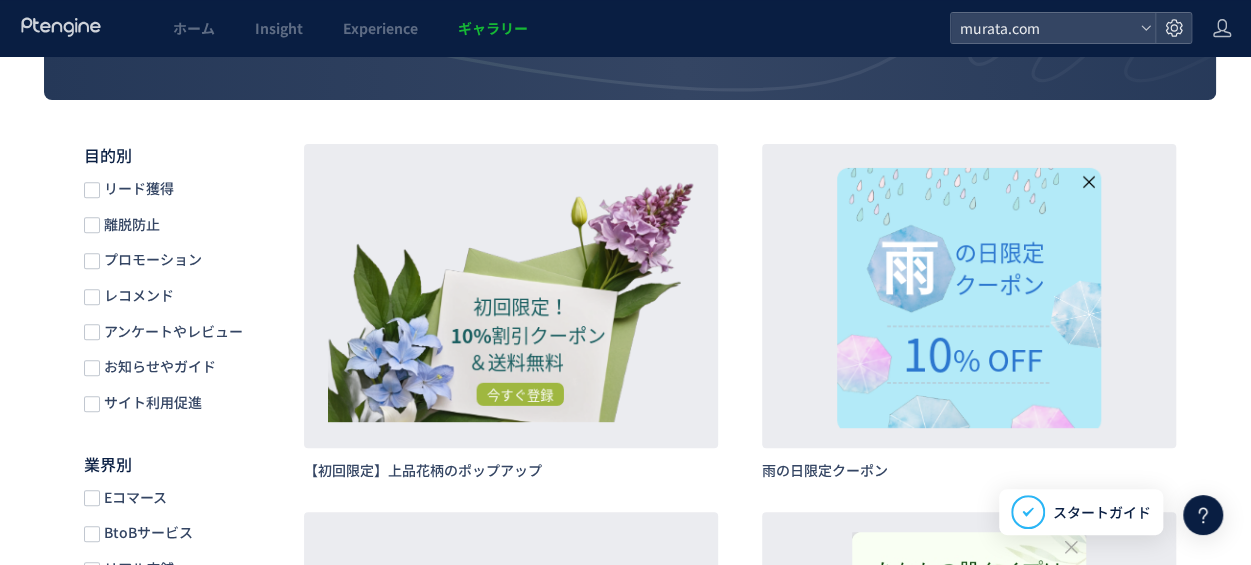 scroll, scrollTop: 0, scrollLeft: 0, axis: both 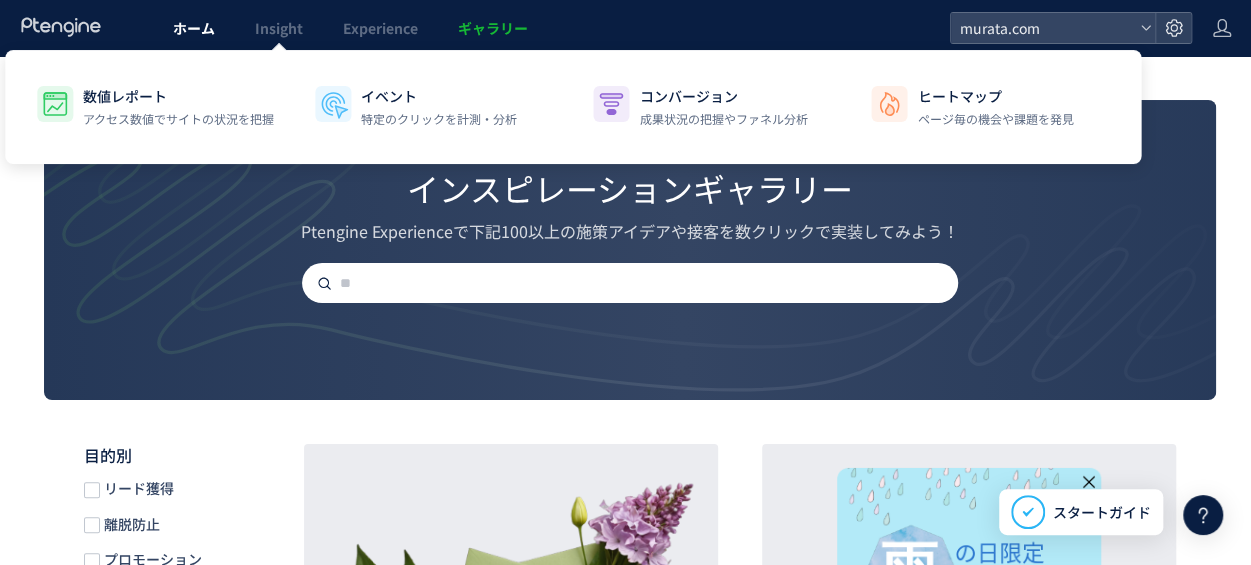 click on "ホーム" at bounding box center [194, 28] 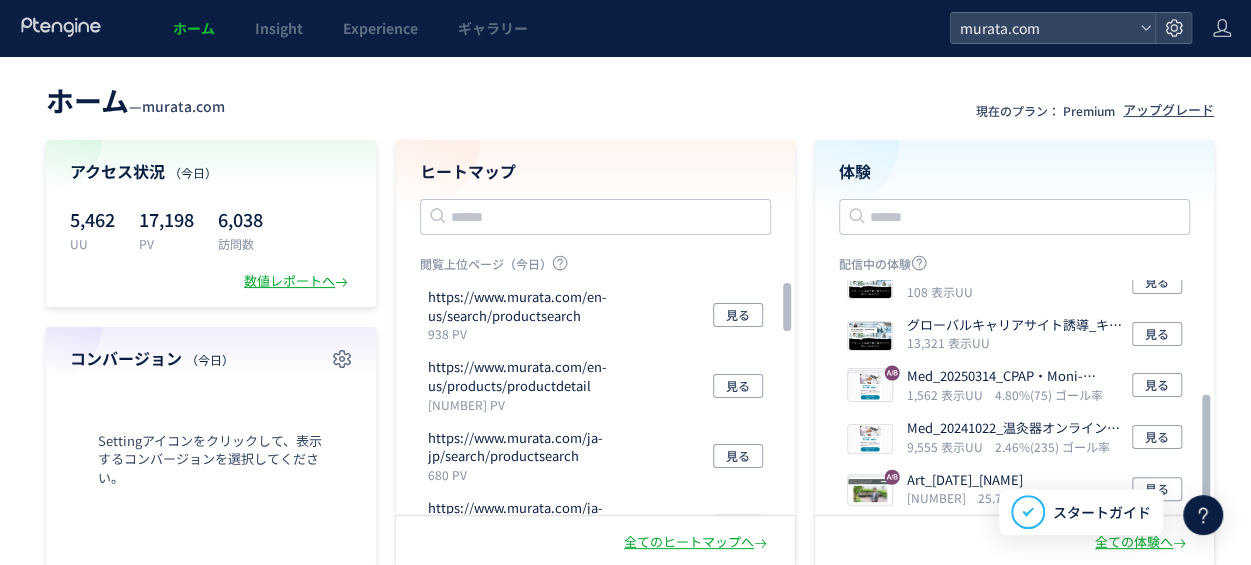 scroll, scrollTop: 0, scrollLeft: 0, axis: both 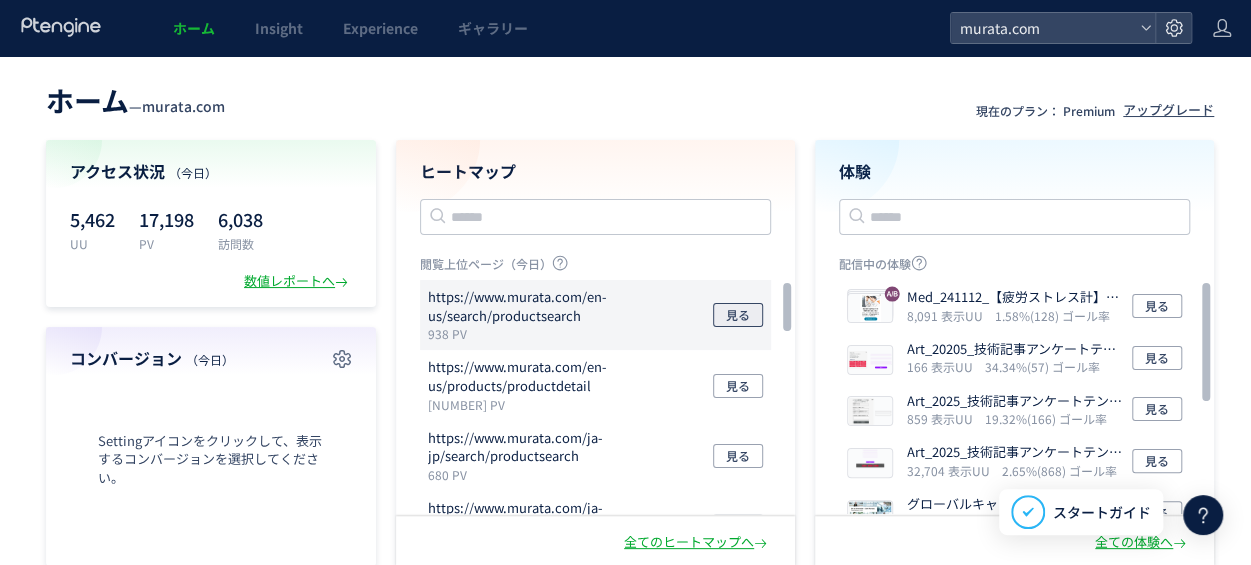 click on "見る" at bounding box center (738, 315) 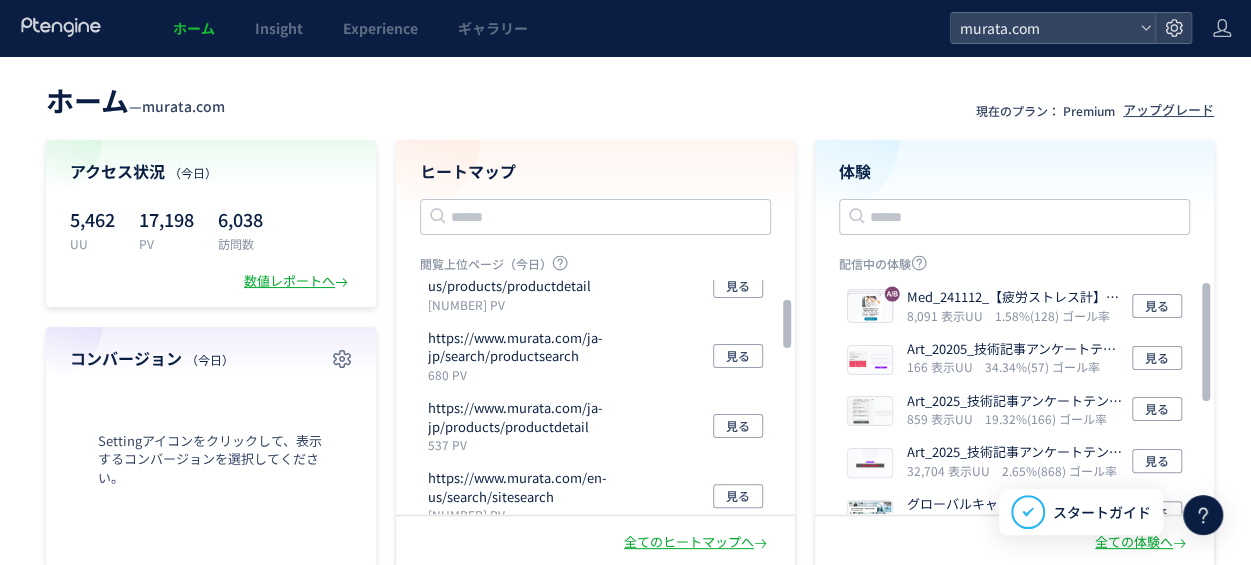 scroll, scrollTop: 0, scrollLeft: 0, axis: both 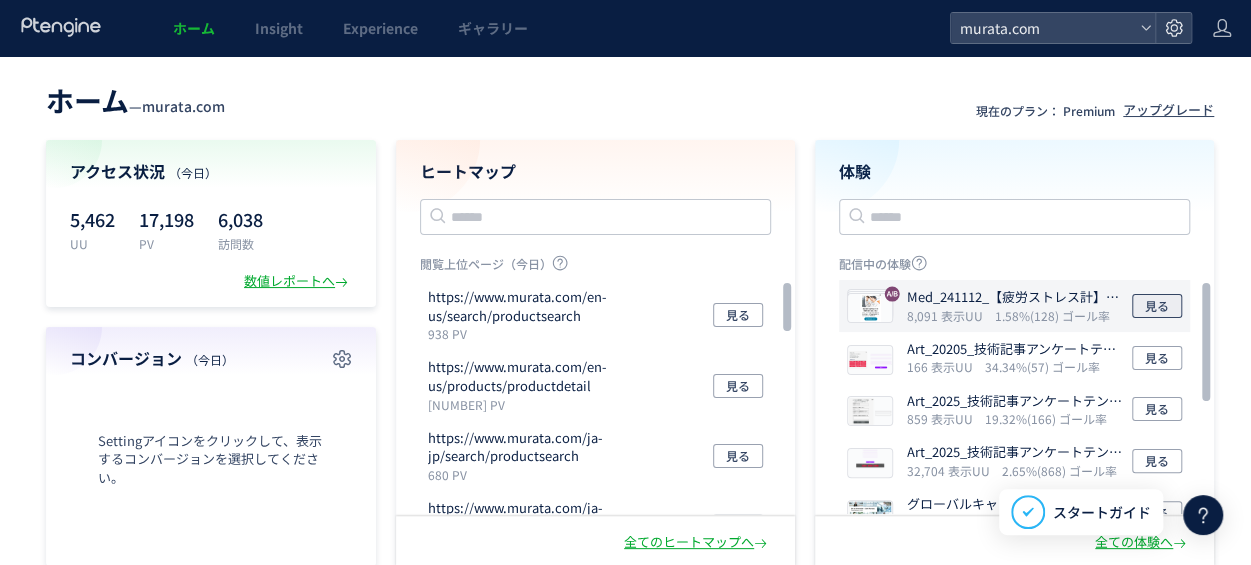 click on "見る" at bounding box center [1157, 306] 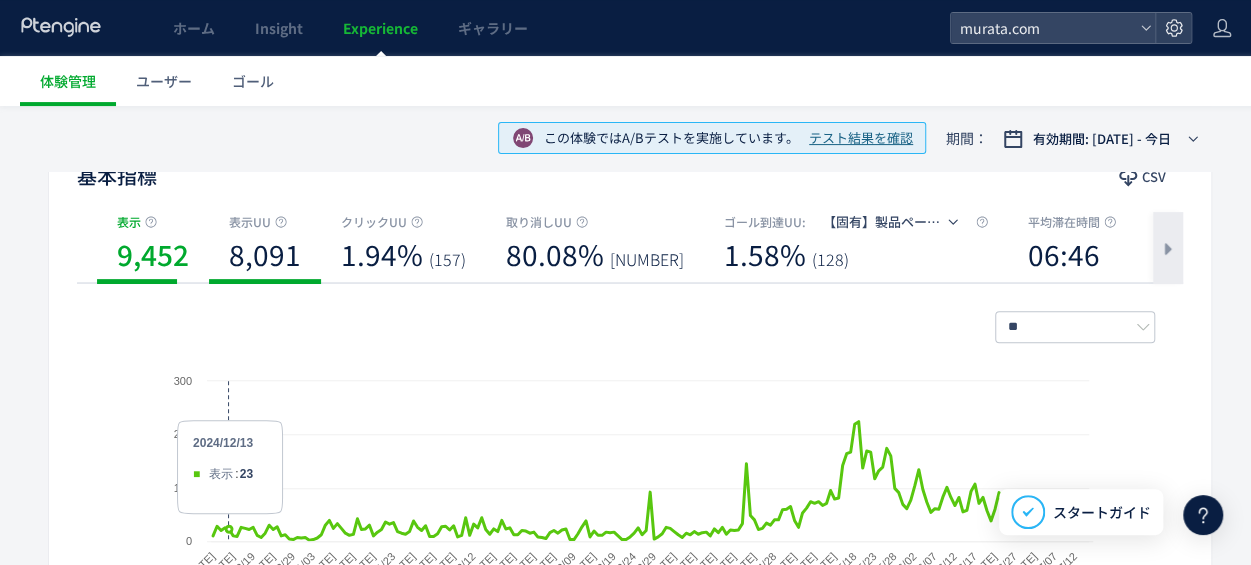 scroll, scrollTop: 0, scrollLeft: 0, axis: both 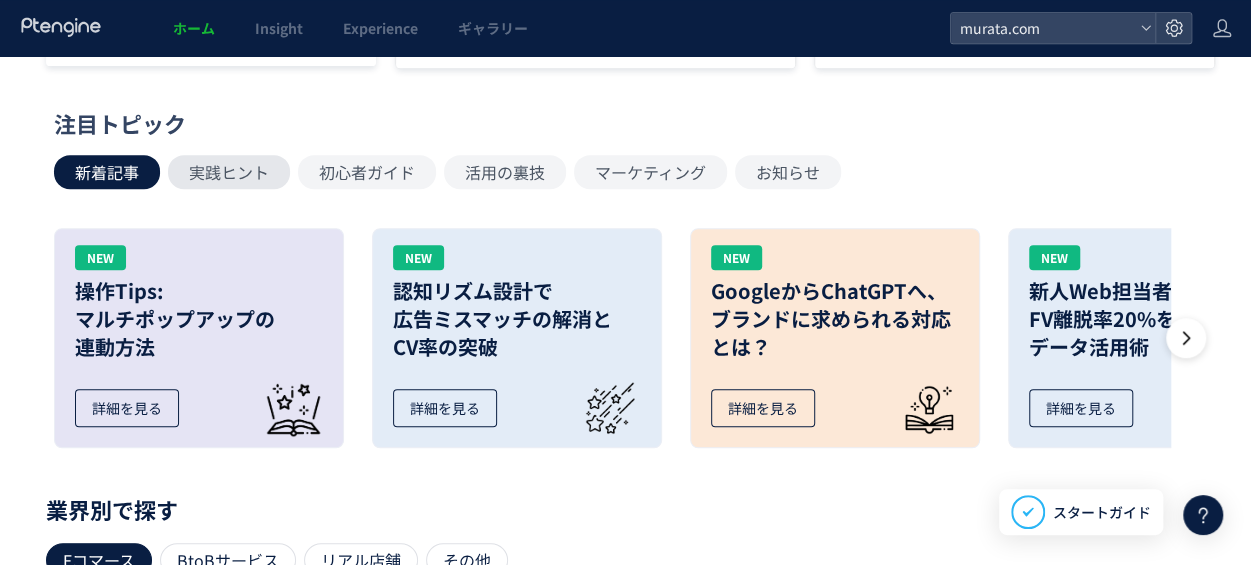 click on "実践ヒント" at bounding box center (229, 172) 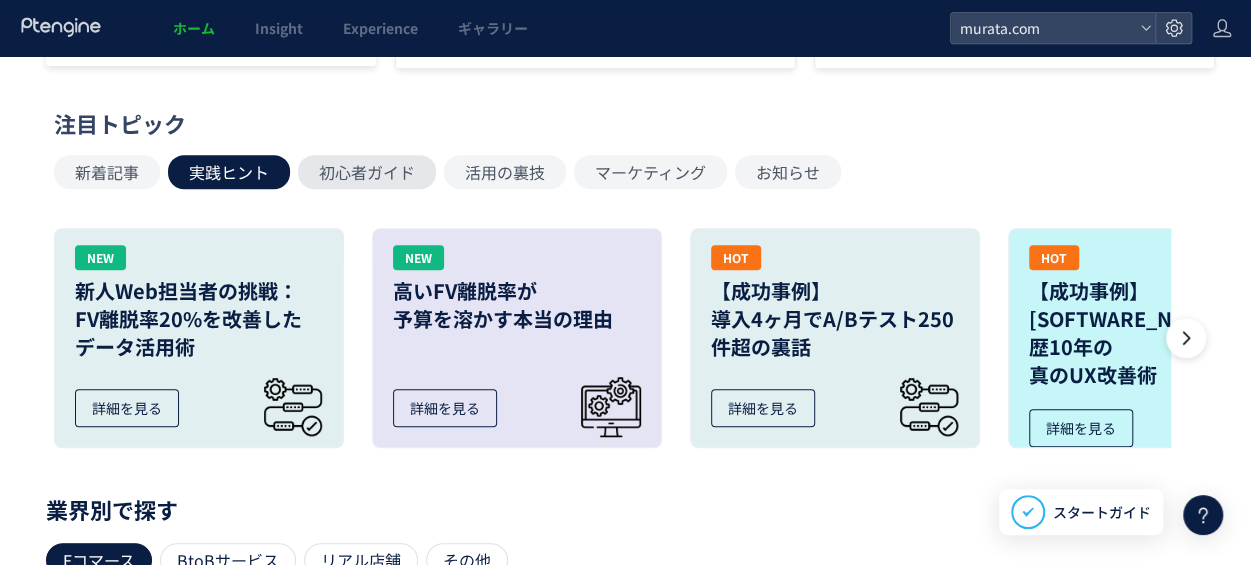 click on "初心者ガイド" at bounding box center (367, 172) 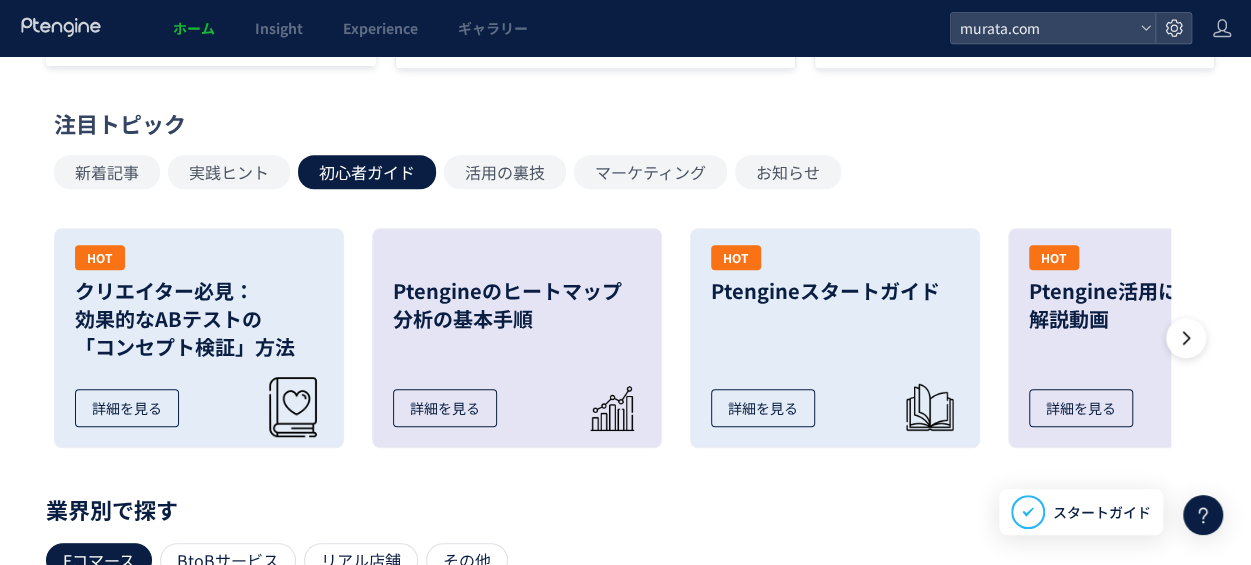 click on "新着記事 実践ヒント 初心者ガイド 活用の裏技 マーケティング お知らせ" at bounding box center [625, 172] 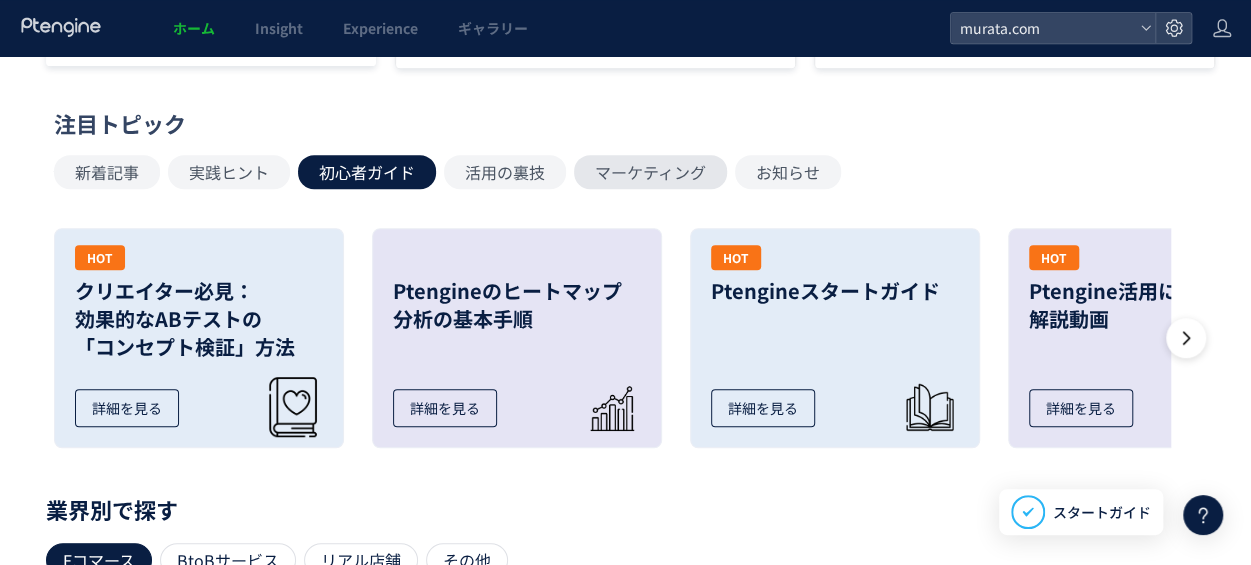 click on "マーケティング" at bounding box center [650, 172] 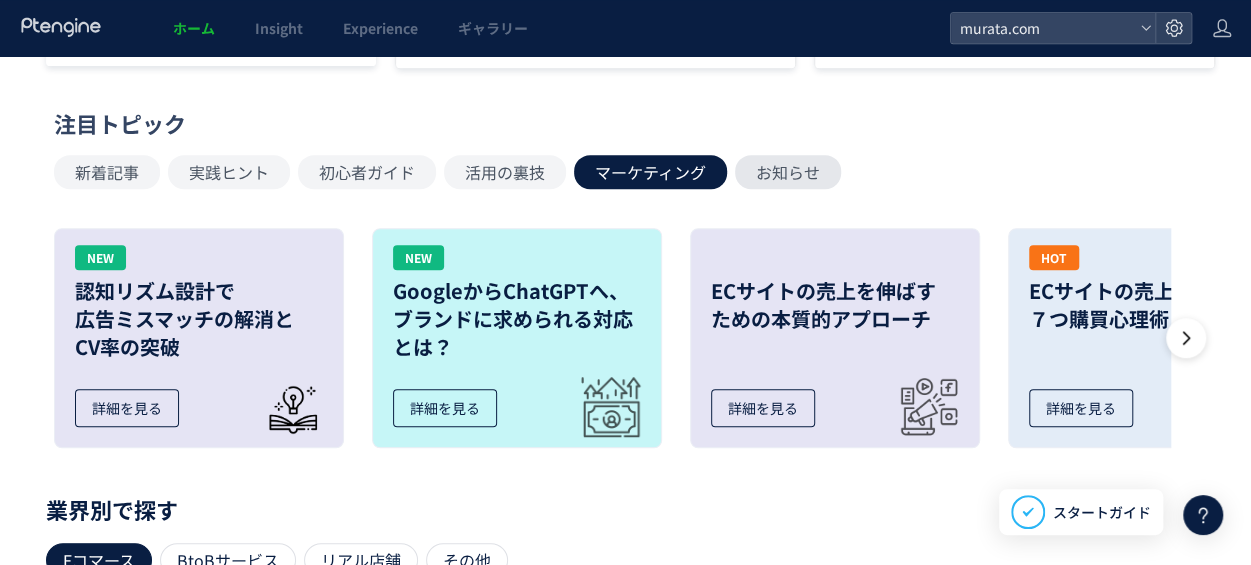 click on "お知らせ" at bounding box center [788, 172] 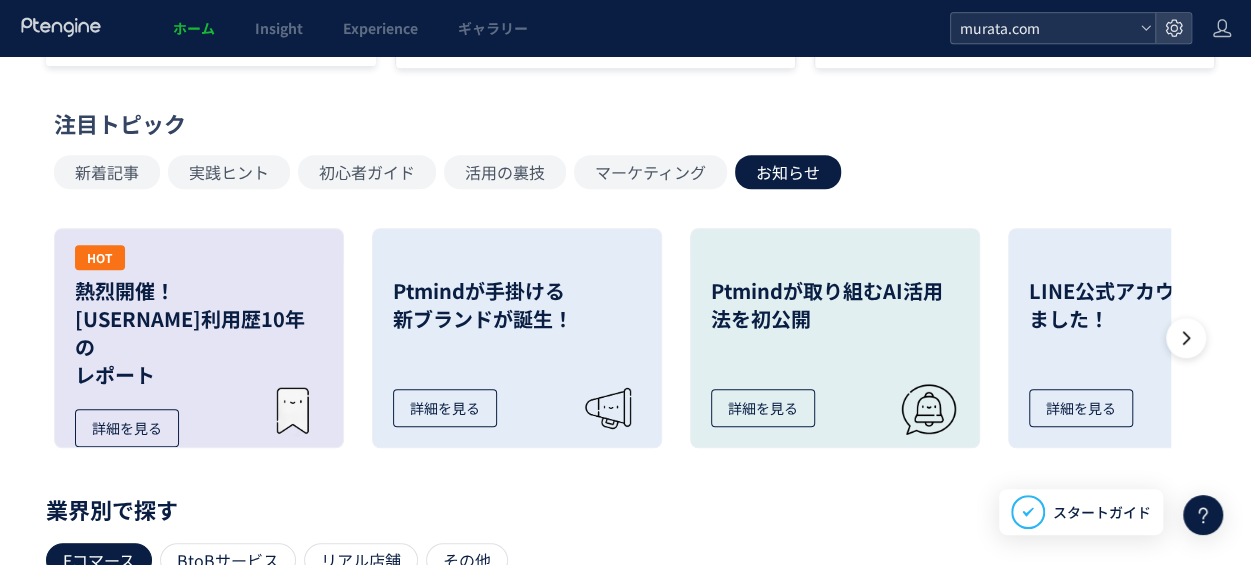 click 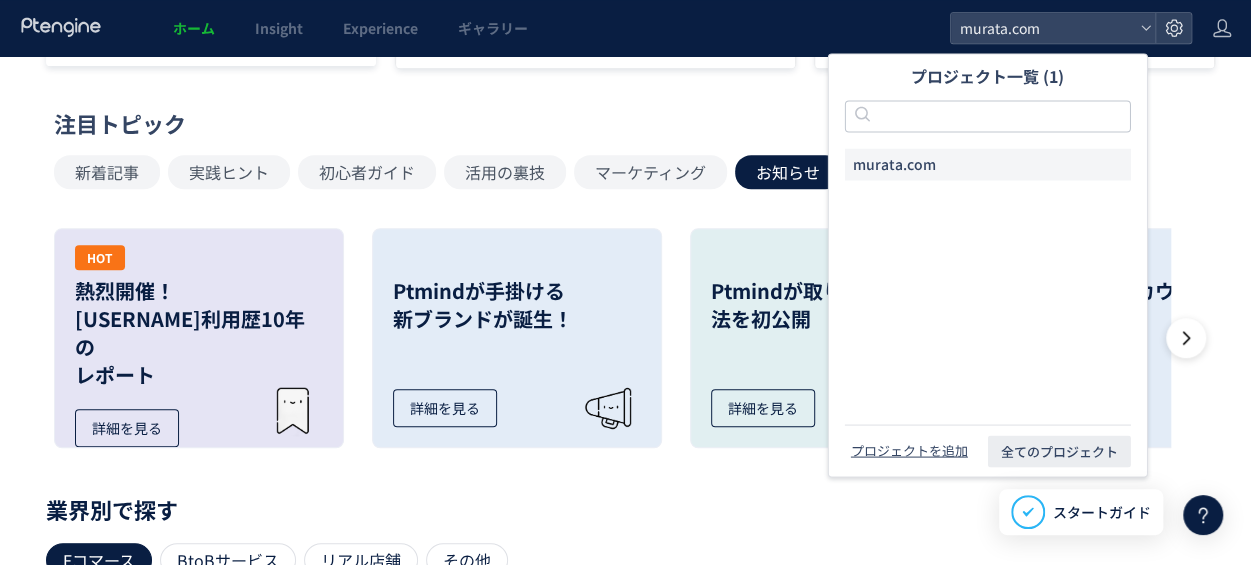 click on "注目トピック 新着記事 実践ヒント 初心者ガイド 活用の裏技 マーケティング お知らせ HOT 熱烈開催！ Ptengineユーザー会 レポート 詳細を見る Ptmindが手掛ける 新ブランドが誕生！ 詳細を見る Ptmindが取り組むAI活用法を初公開 詳細を見る LINE公式アカウントはじめました！ 詳細を見る 公式ブログで最新のコンテンツをチェック 詳細を見る" 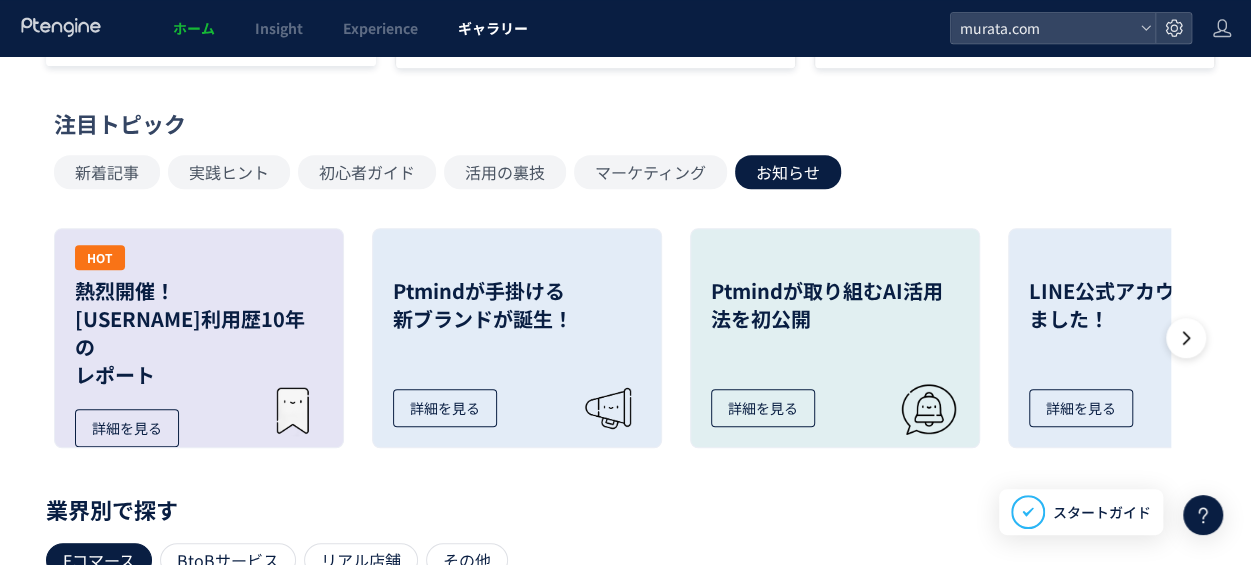 click on "ギャラリー" at bounding box center [493, 28] 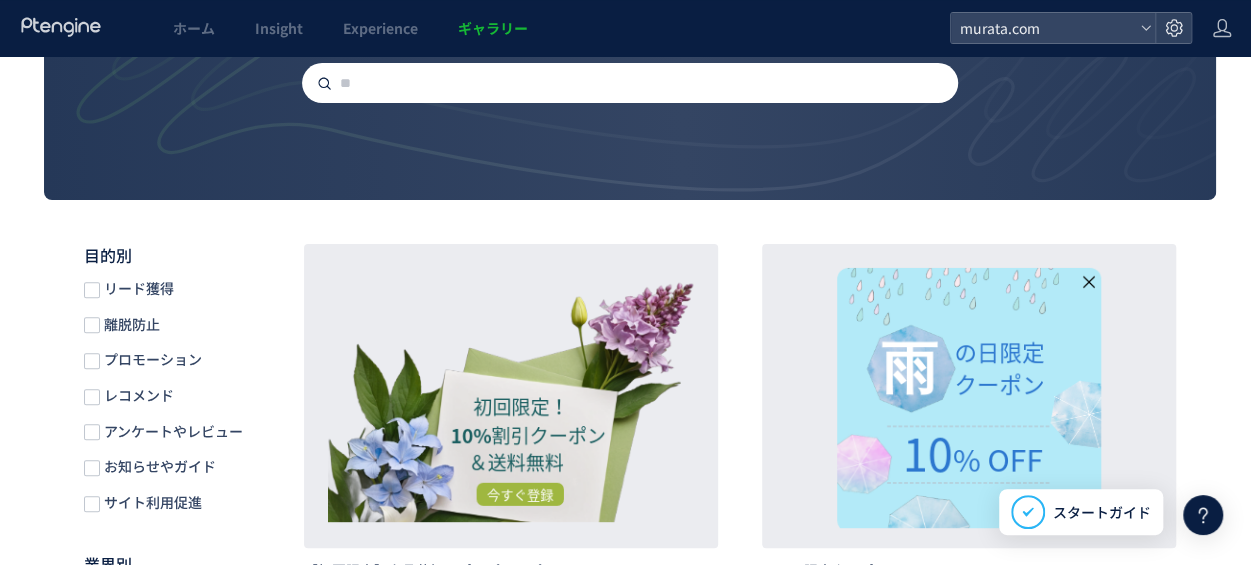 scroll, scrollTop: 0, scrollLeft: 0, axis: both 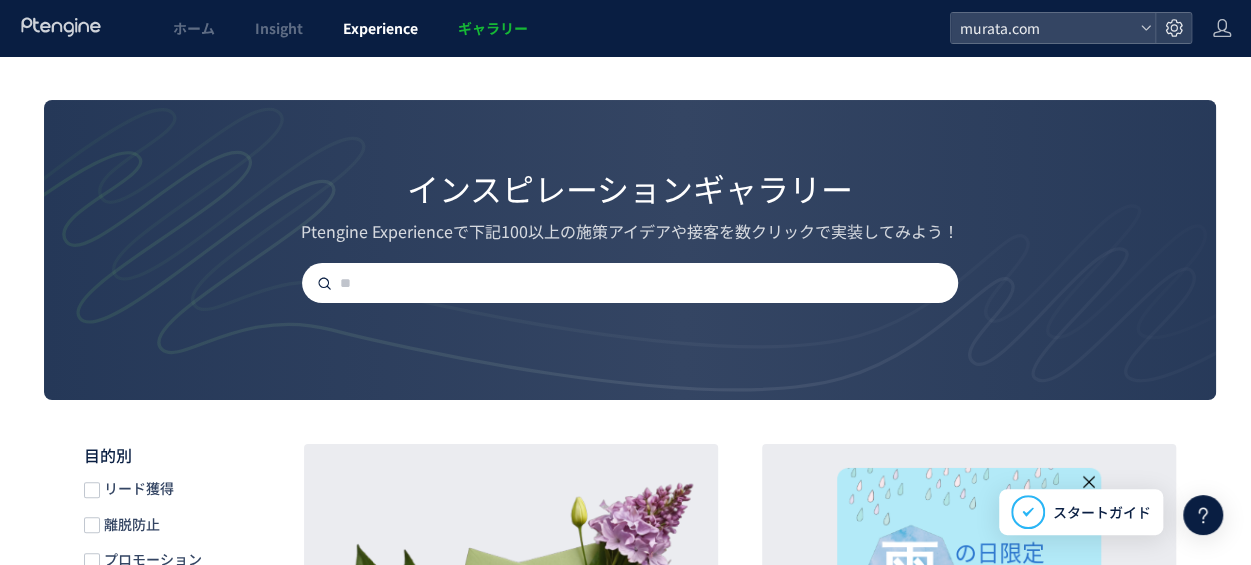 click on "Experience" at bounding box center (380, 28) 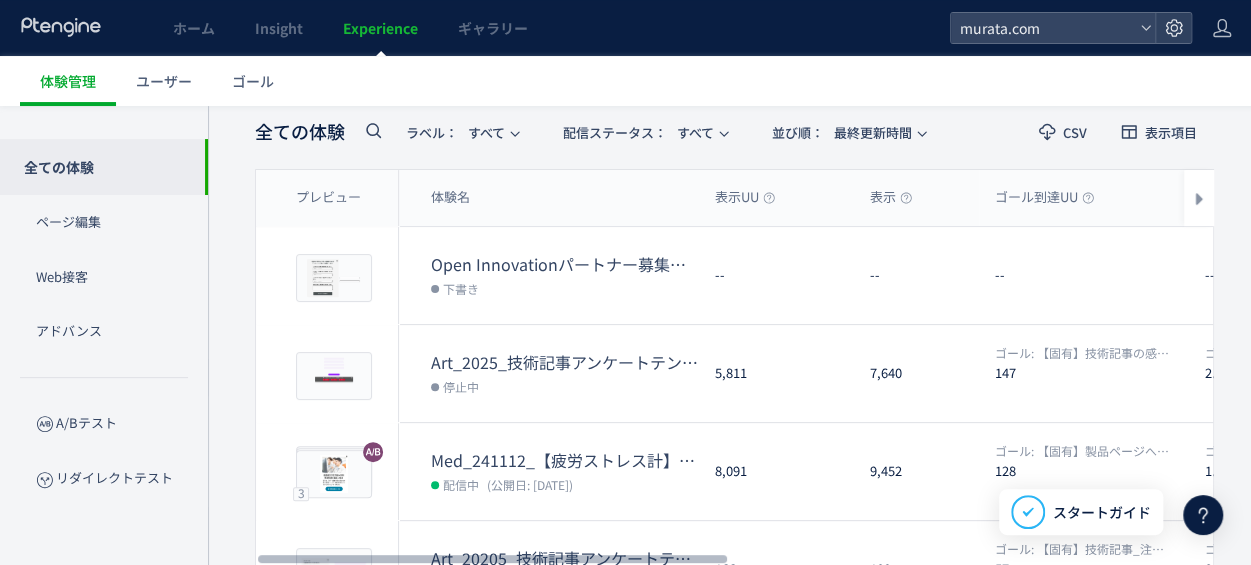 scroll, scrollTop: 200, scrollLeft: 0, axis: vertical 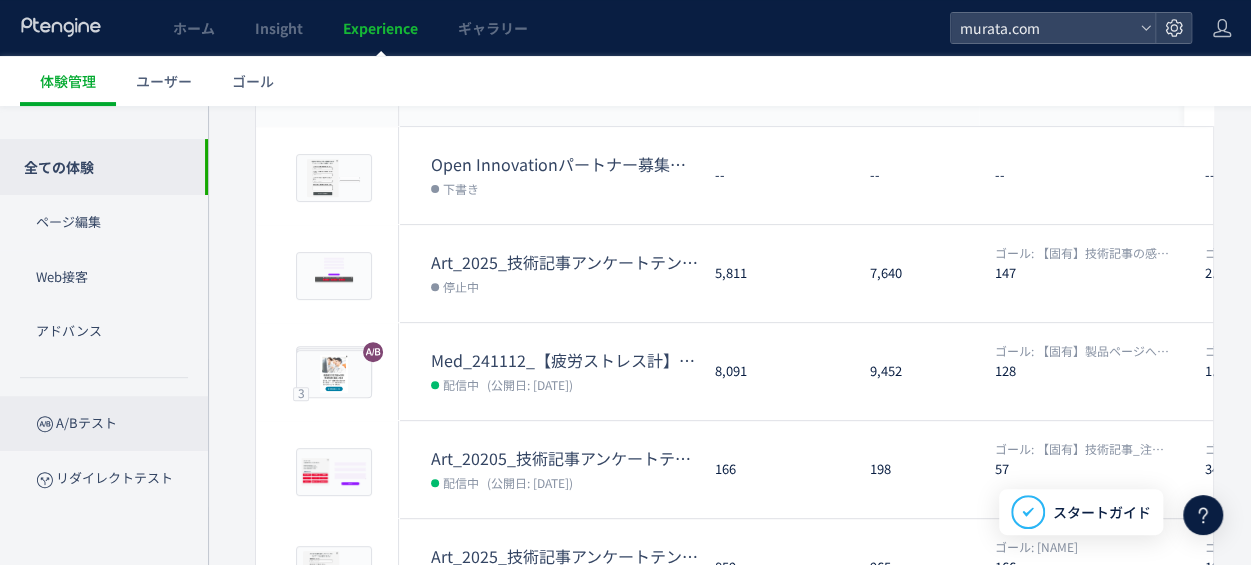 click on "A/Bテスト" at bounding box center [104, 423] 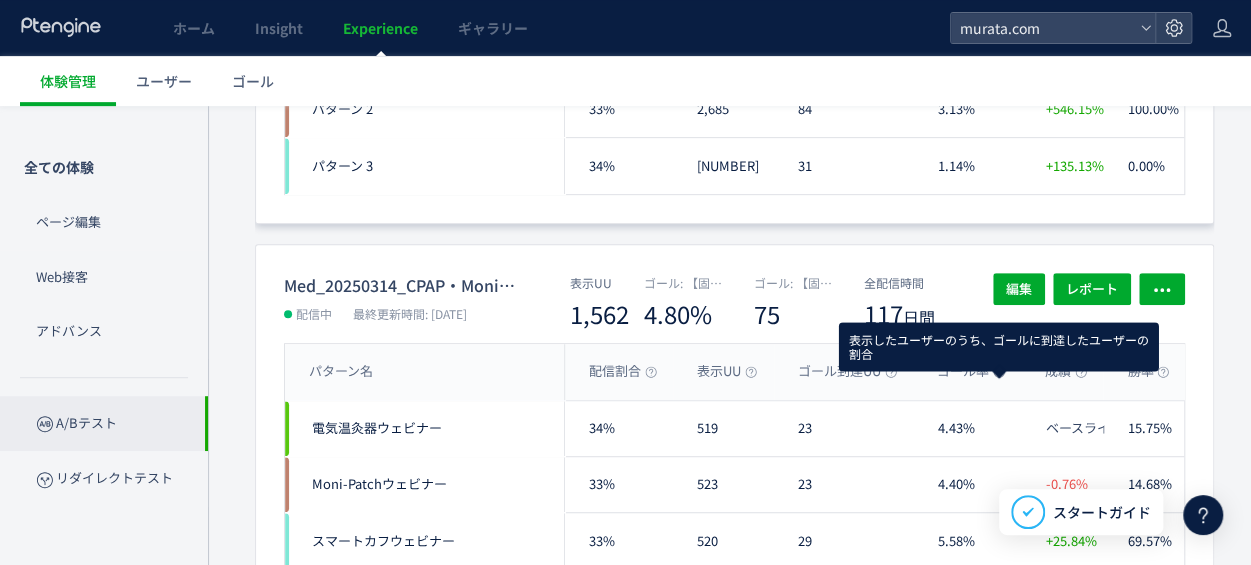 scroll, scrollTop: 700, scrollLeft: 0, axis: vertical 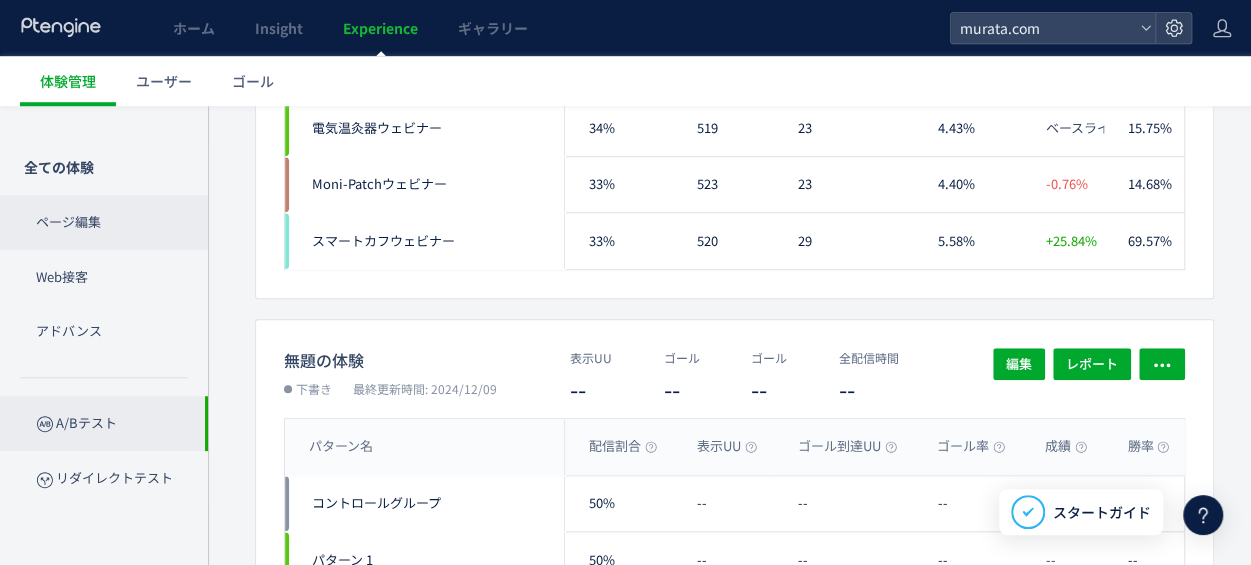 click on "ページ編集" at bounding box center (104, 222) 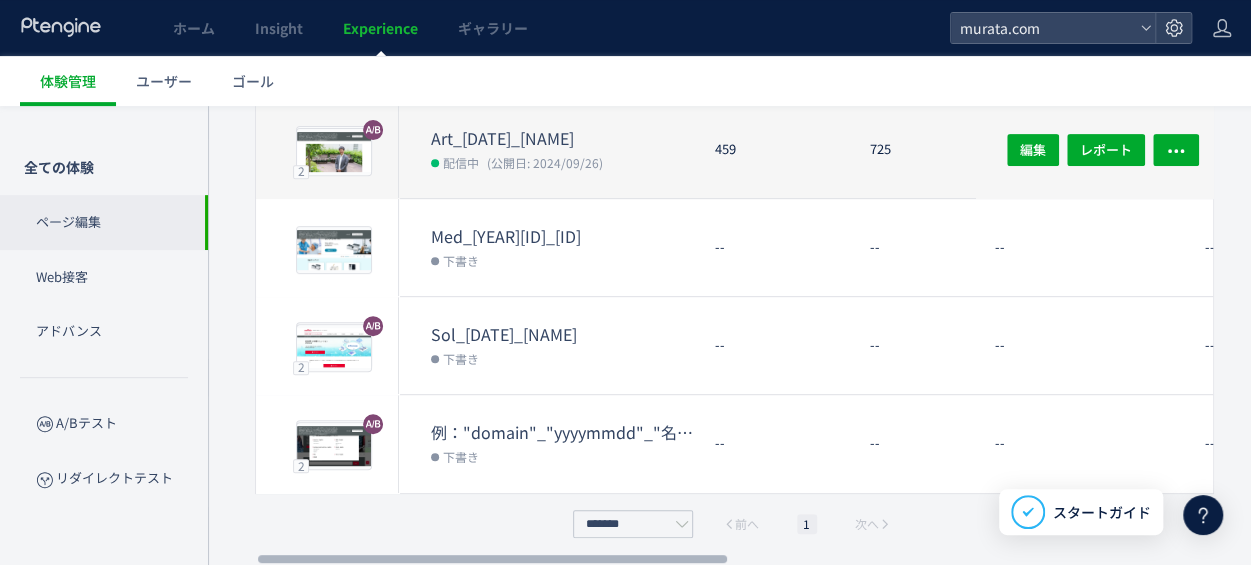 scroll, scrollTop: 0, scrollLeft: 0, axis: both 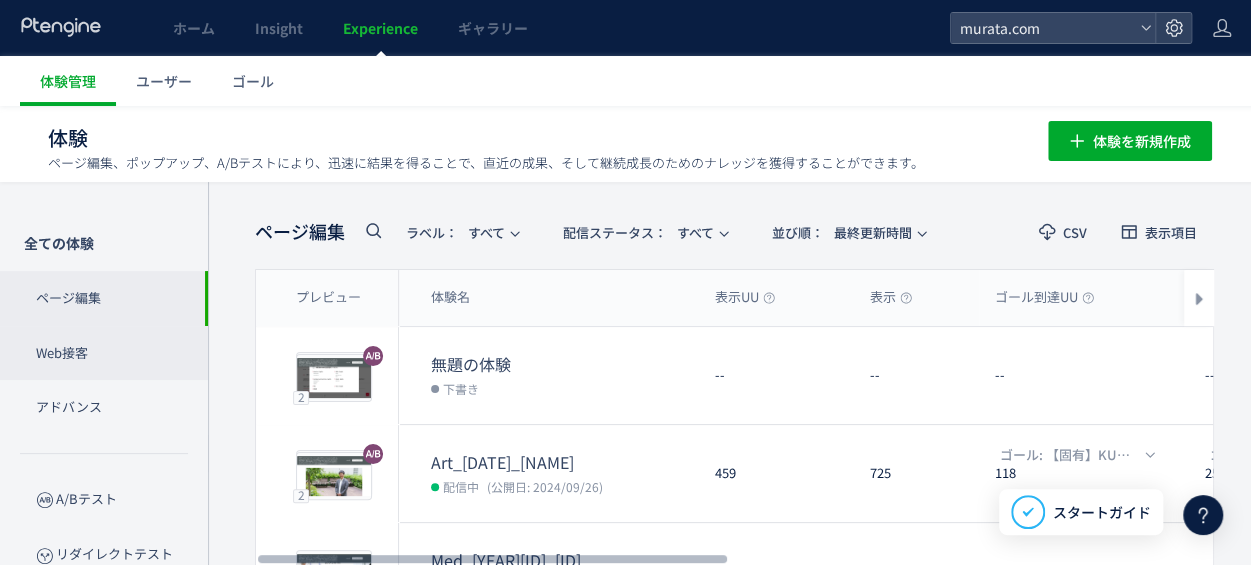 click on "Web接客" at bounding box center (104, 353) 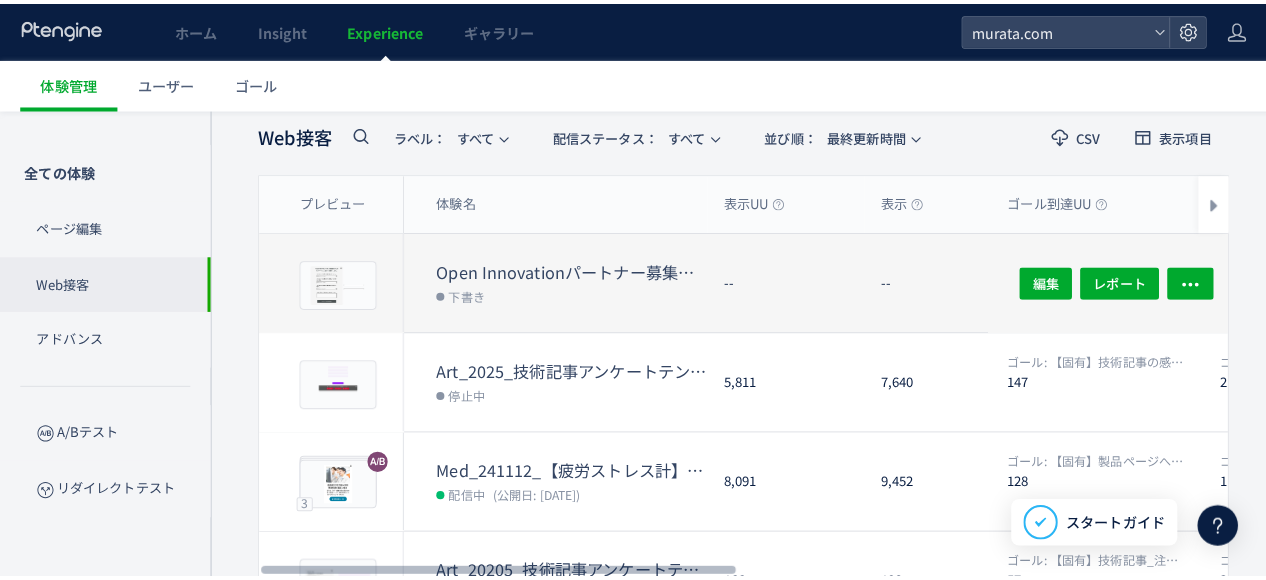 scroll, scrollTop: 0, scrollLeft: 0, axis: both 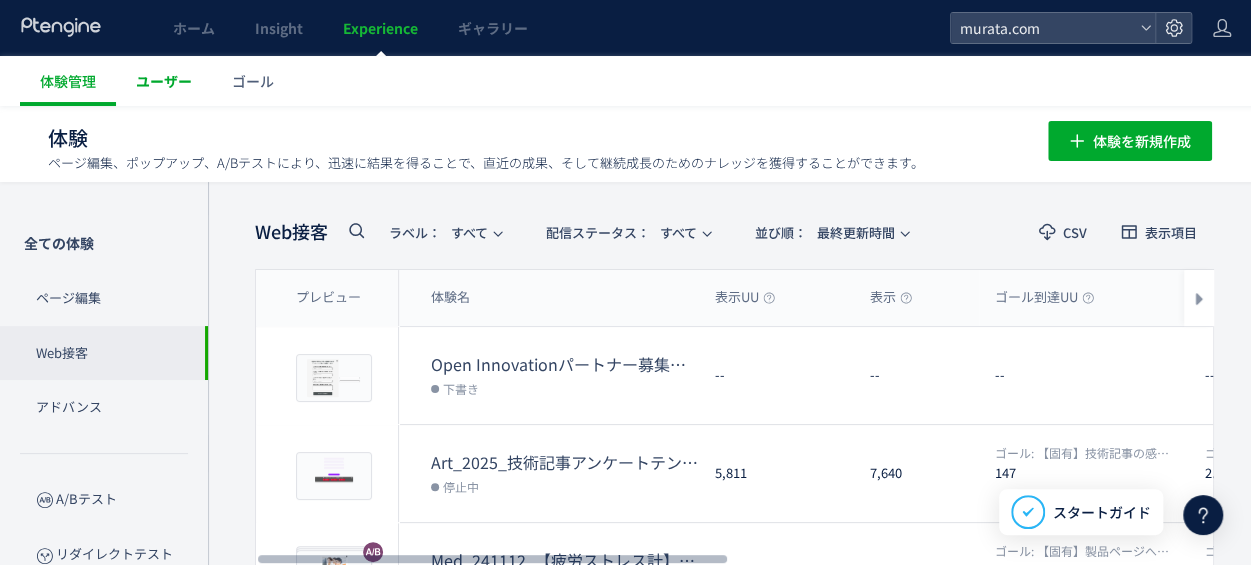 click on "ユーザー" at bounding box center (164, 81) 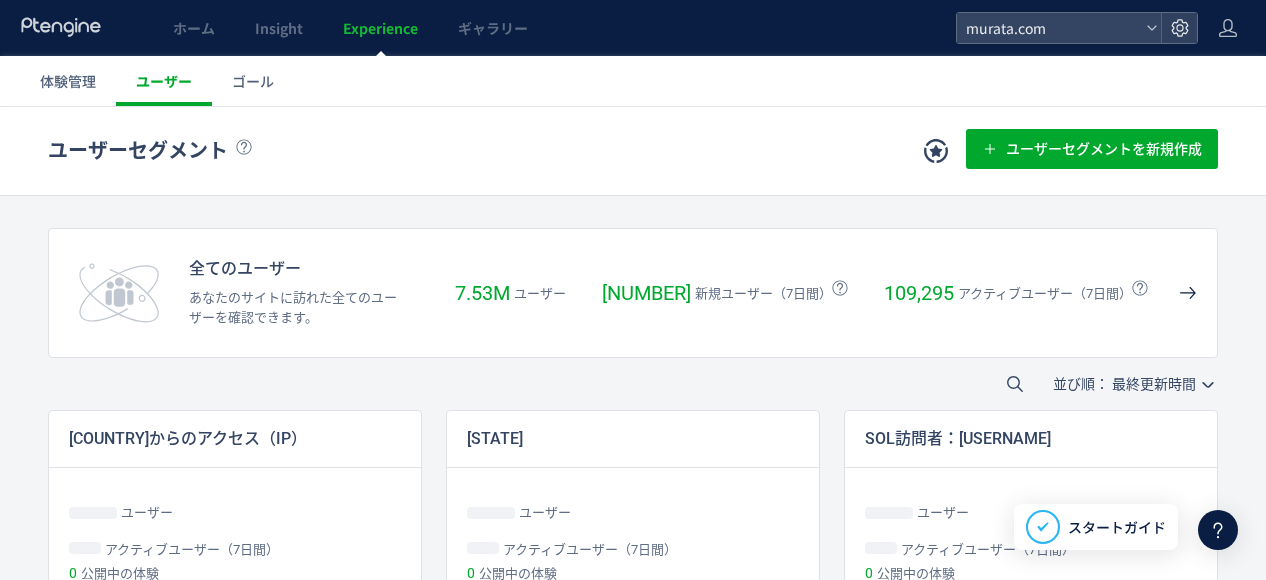 scroll, scrollTop: 100, scrollLeft: 0, axis: vertical 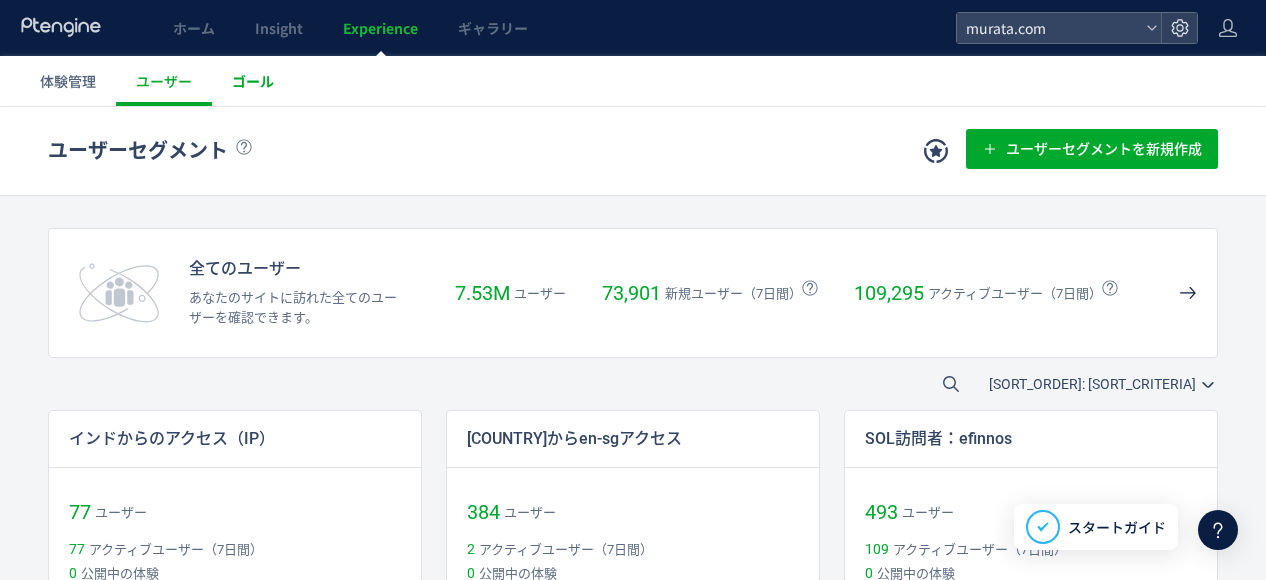 click on "ゴール" at bounding box center (253, 81) 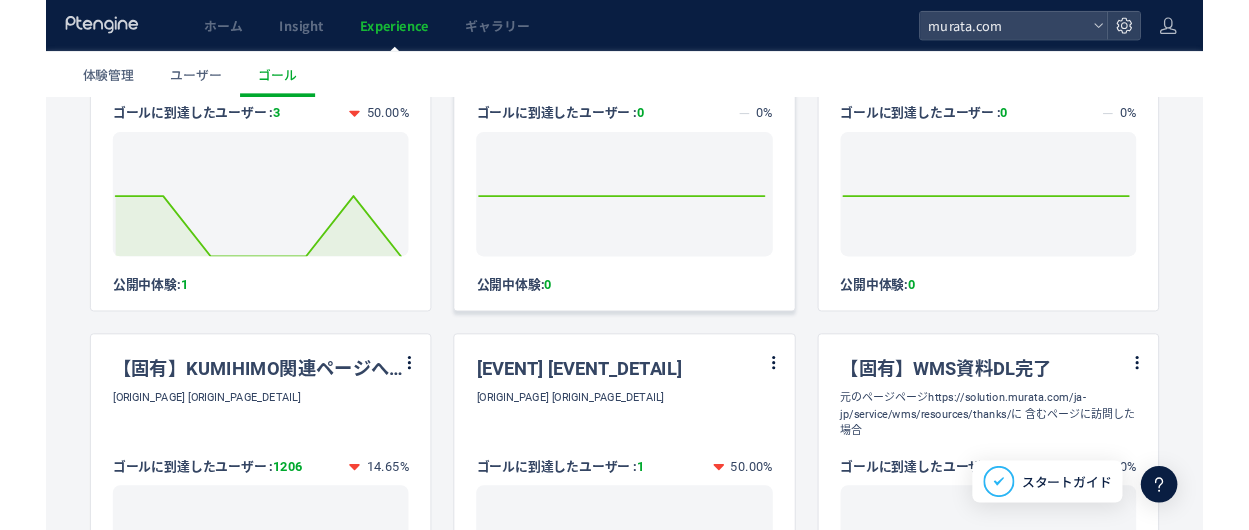 scroll, scrollTop: 72, scrollLeft: 0, axis: vertical 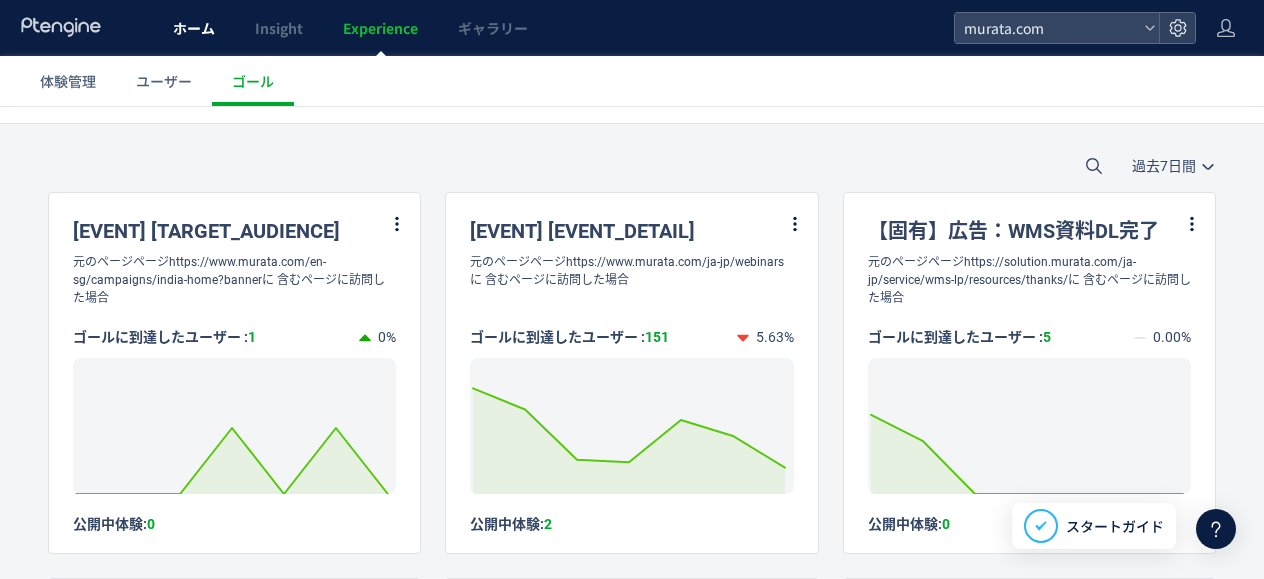 click on "ホーム" at bounding box center [194, 28] 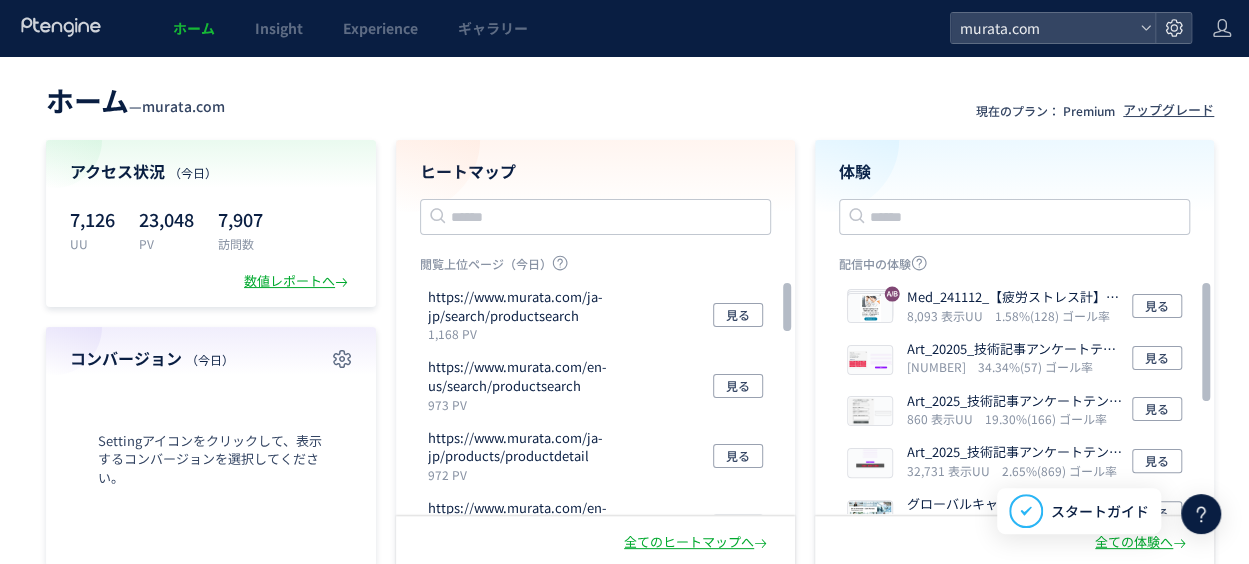 drag, startPoint x: 758, startPoint y: 82, endPoint x: 837, endPoint y: 40, distance: 89.470665 